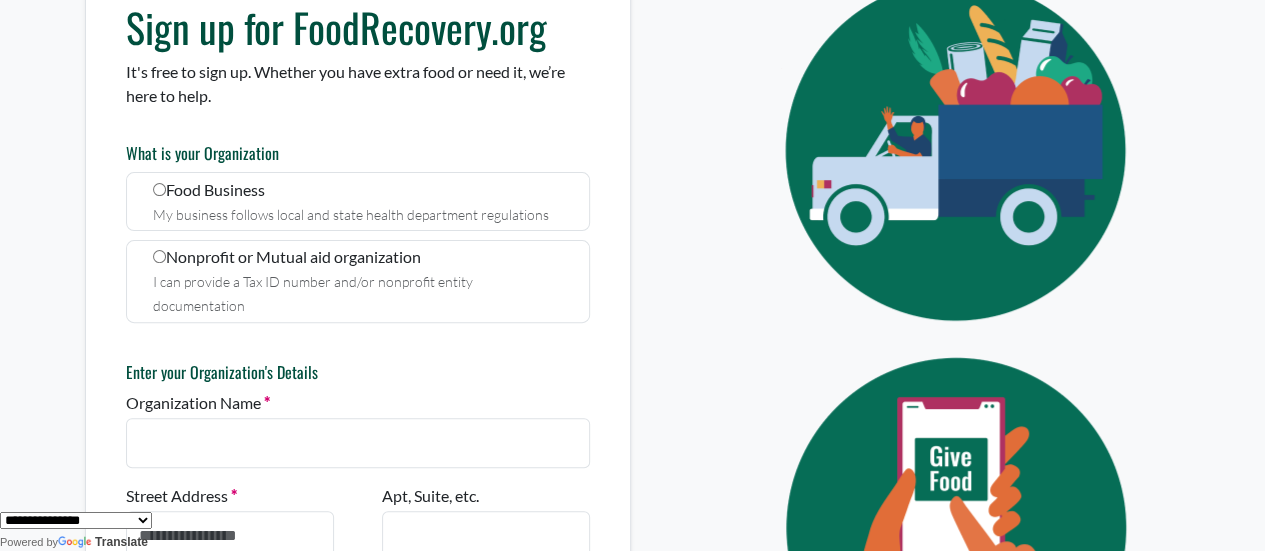 scroll, scrollTop: 221, scrollLeft: 0, axis: vertical 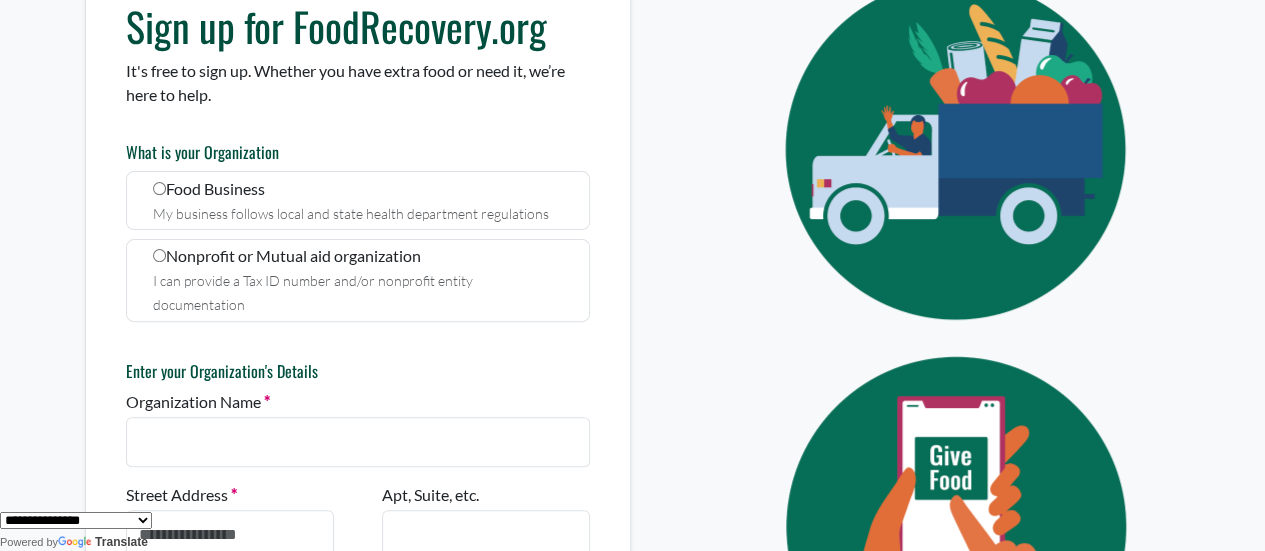 click on "I can provide a Tax ID number and/or nonprofit entity documentation" at bounding box center (357, 292) 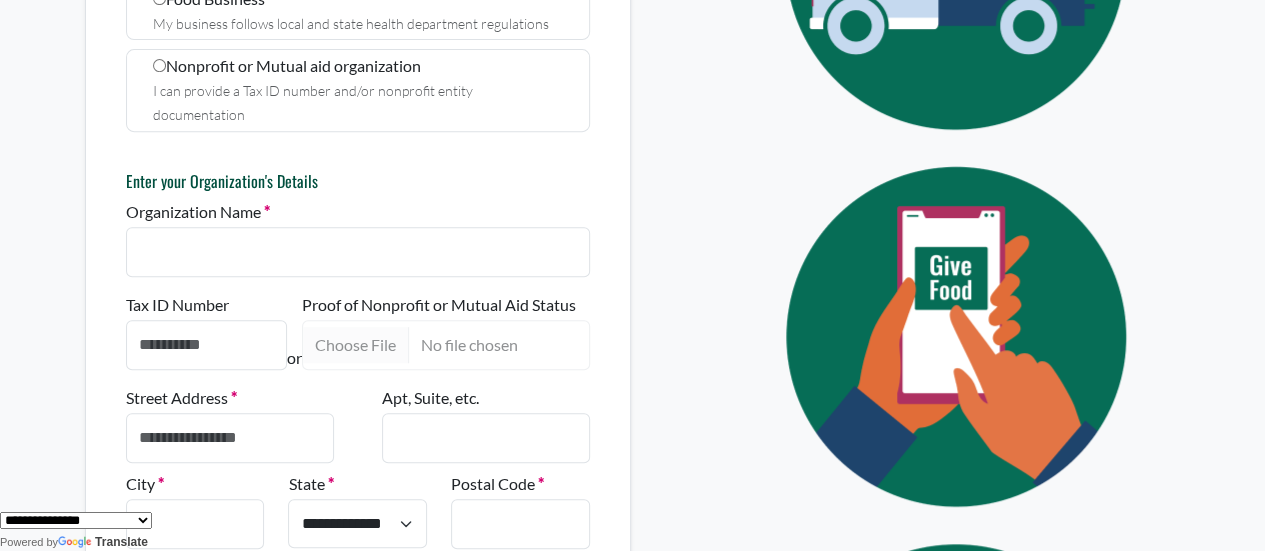 scroll, scrollTop: 413, scrollLeft: 0, axis: vertical 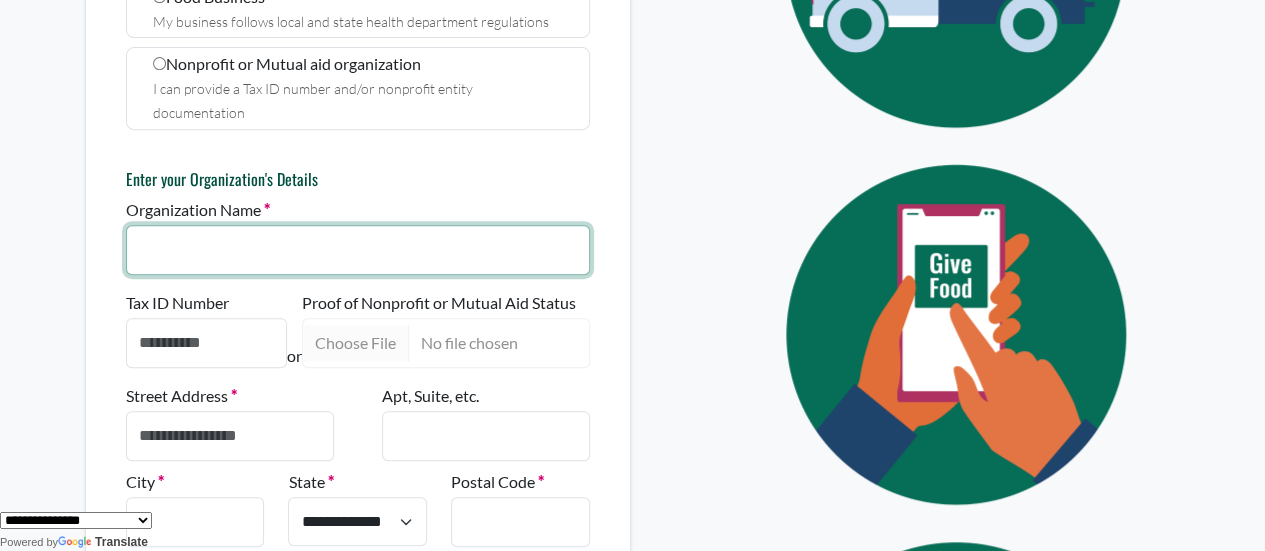 click on "Organization Name" at bounding box center (358, 250) 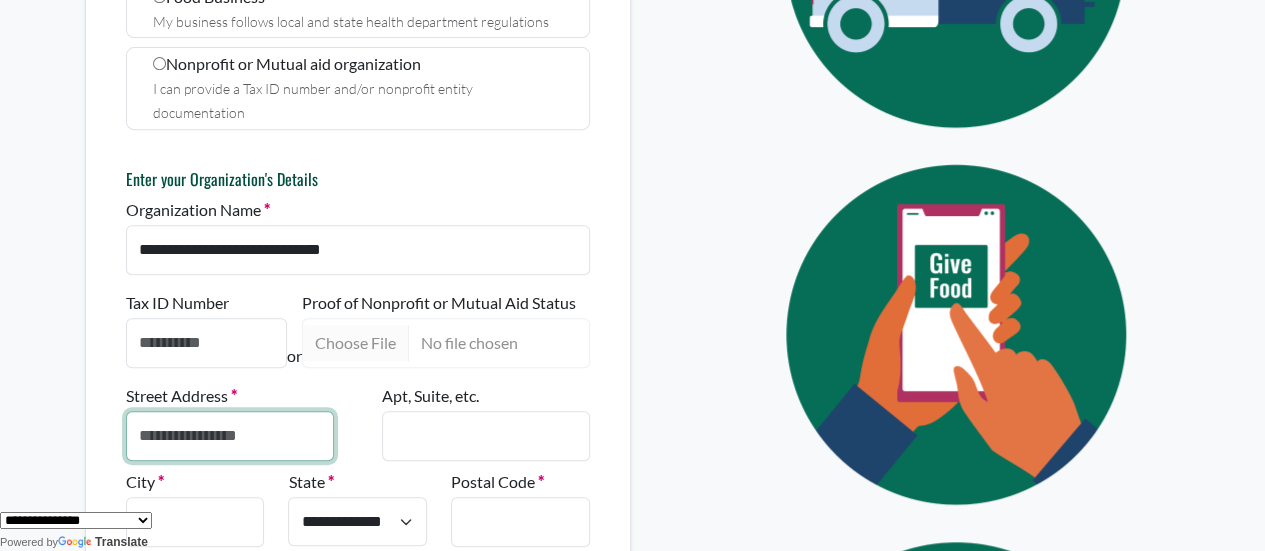 type on "**********" 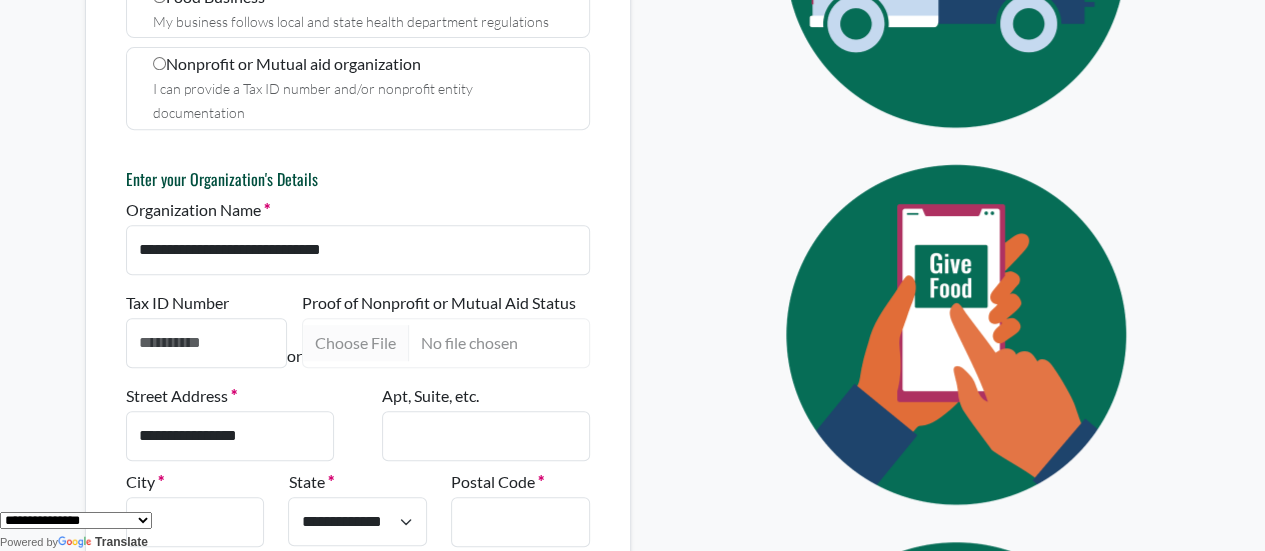 type on "*********" 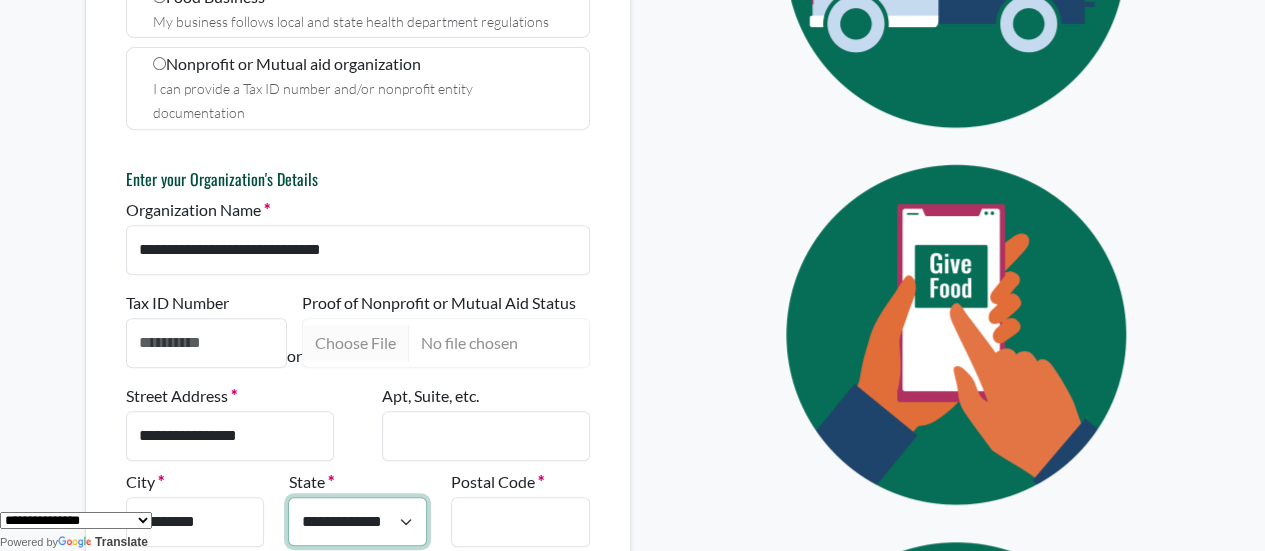 select on "**" 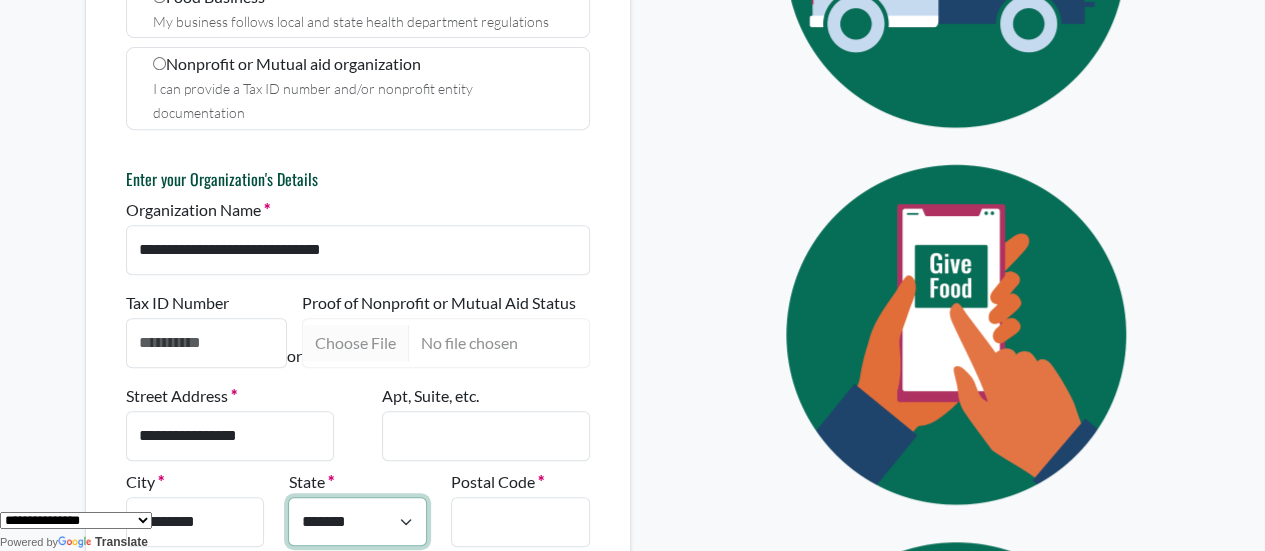 type on "*****" 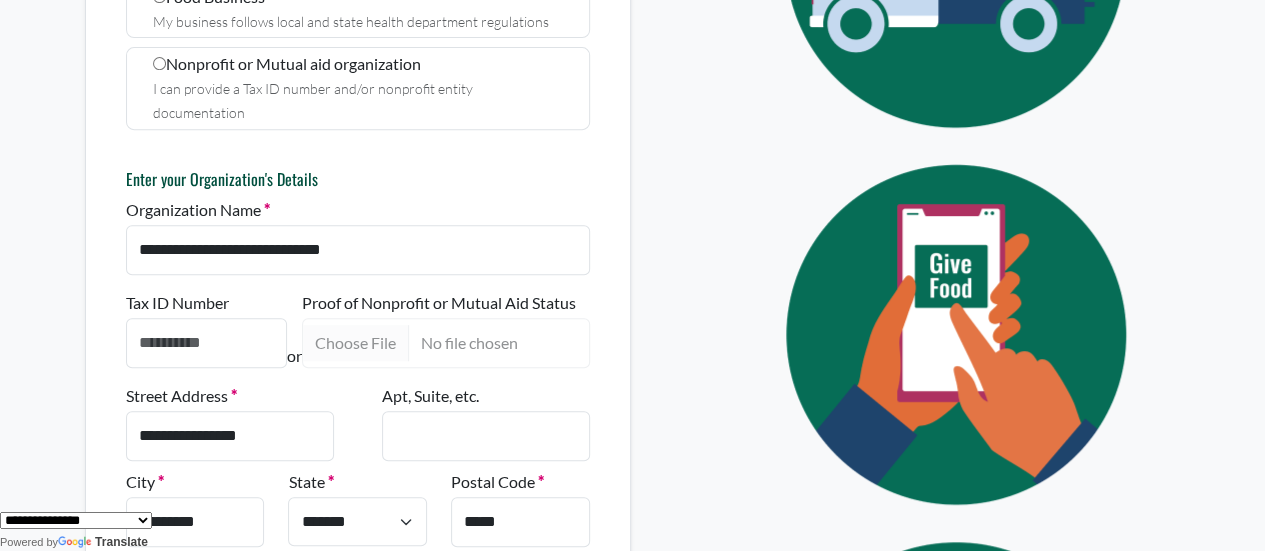 type on "**********" 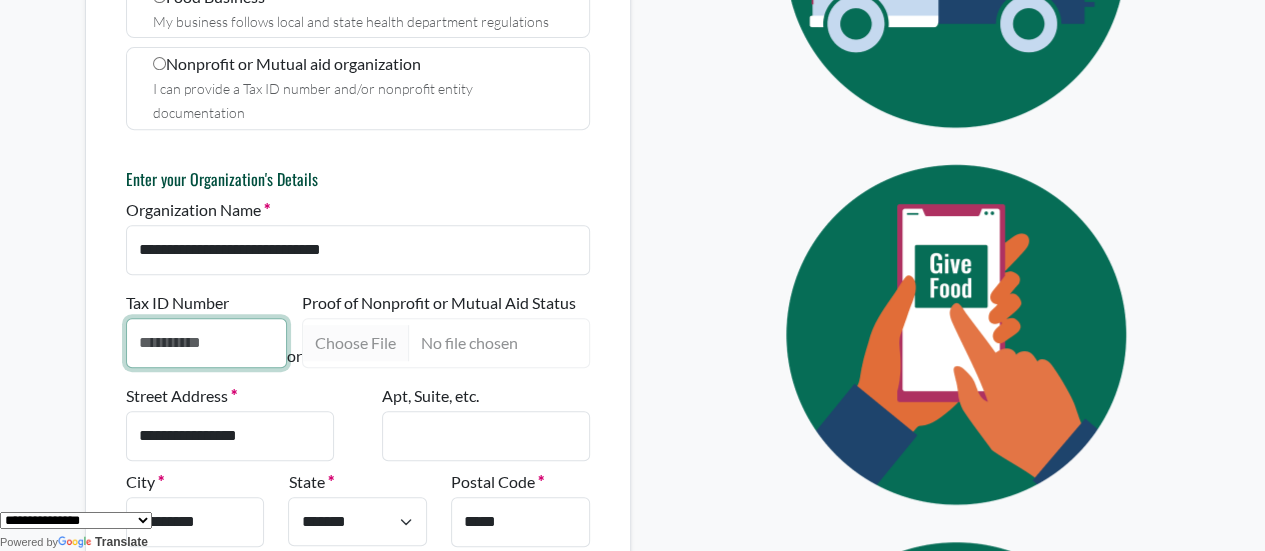 click on "Tax ID Number" at bounding box center (206, 343) 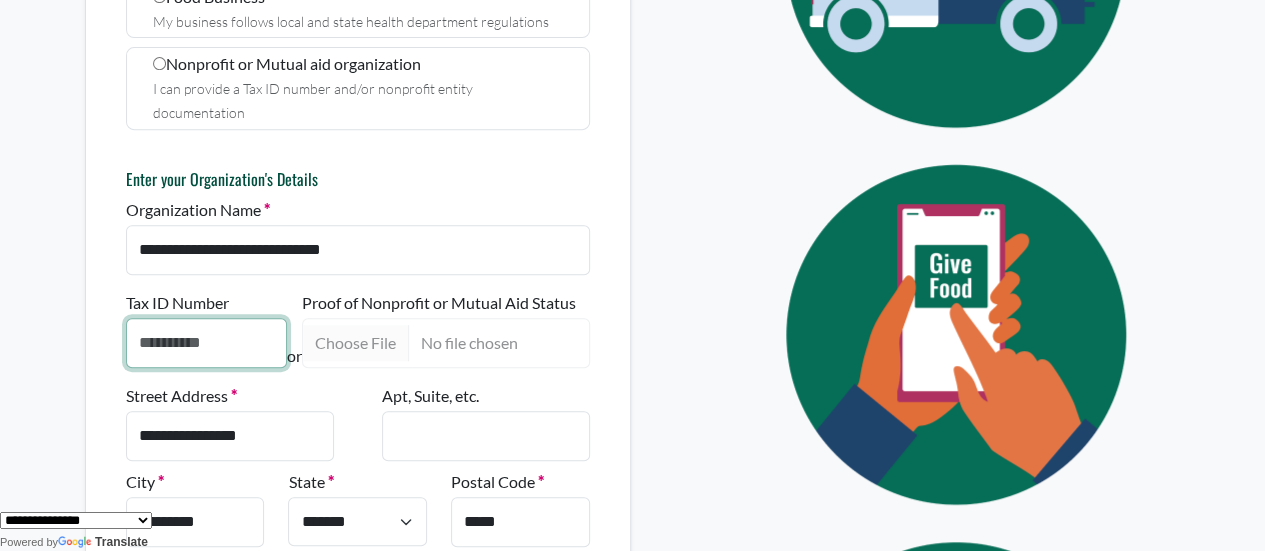 paste on "**********" 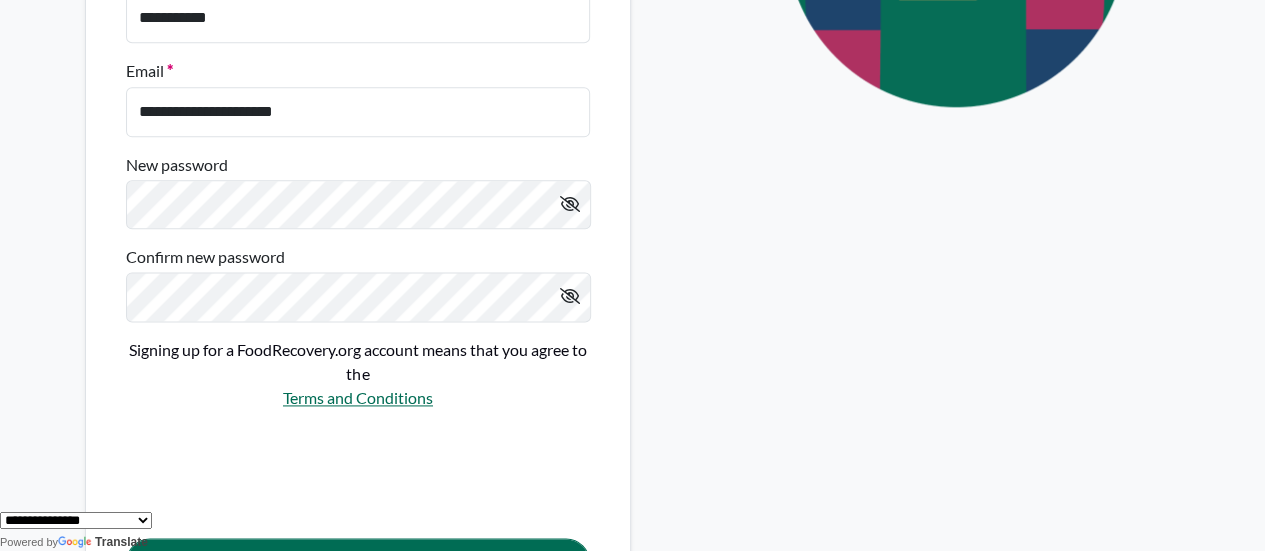 scroll, scrollTop: 1189, scrollLeft: 0, axis: vertical 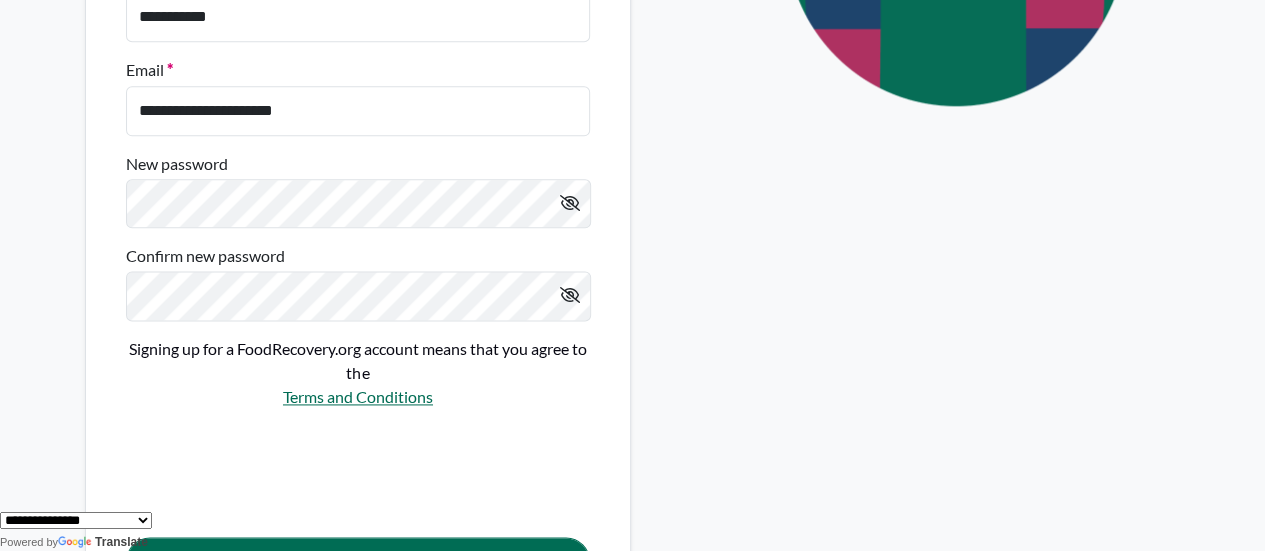 type on "**********" 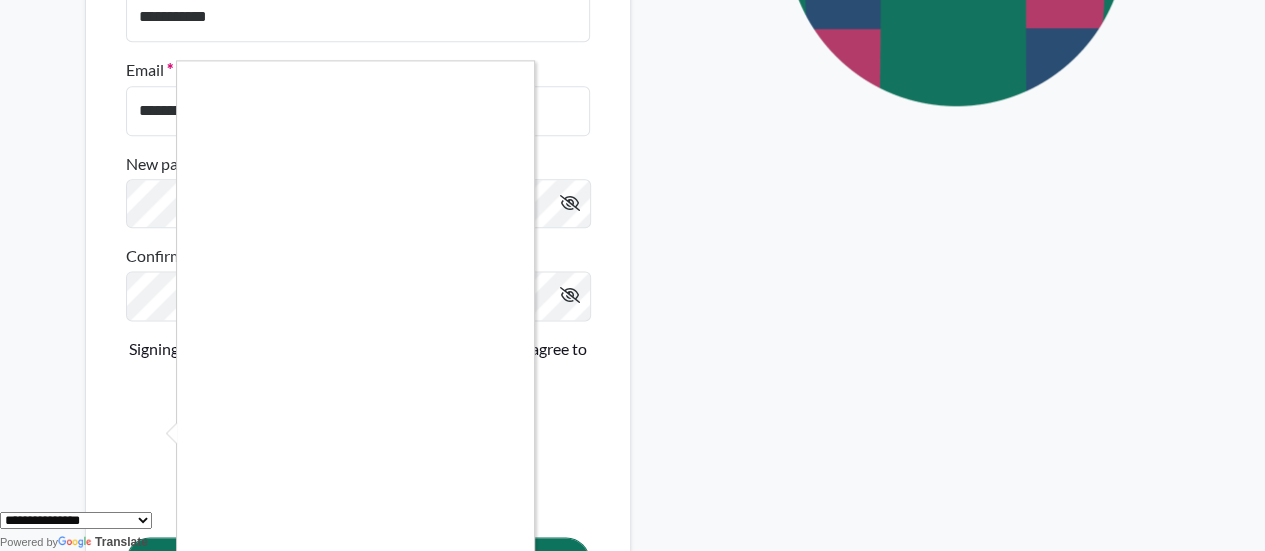 scroll, scrollTop: 1263, scrollLeft: 0, axis: vertical 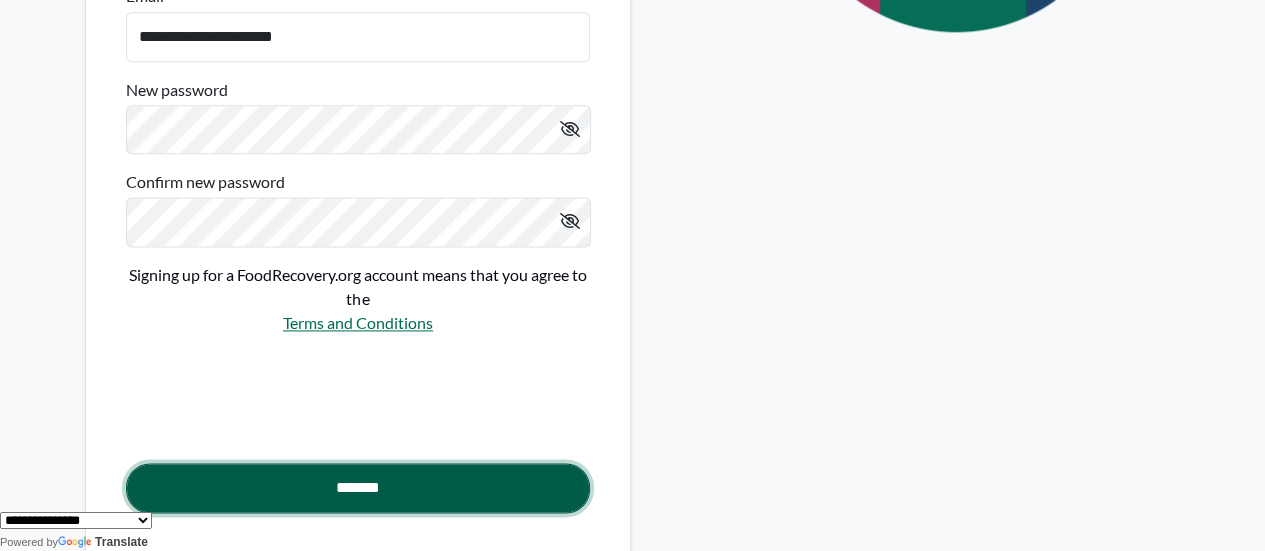 click on "*******" at bounding box center (358, 488) 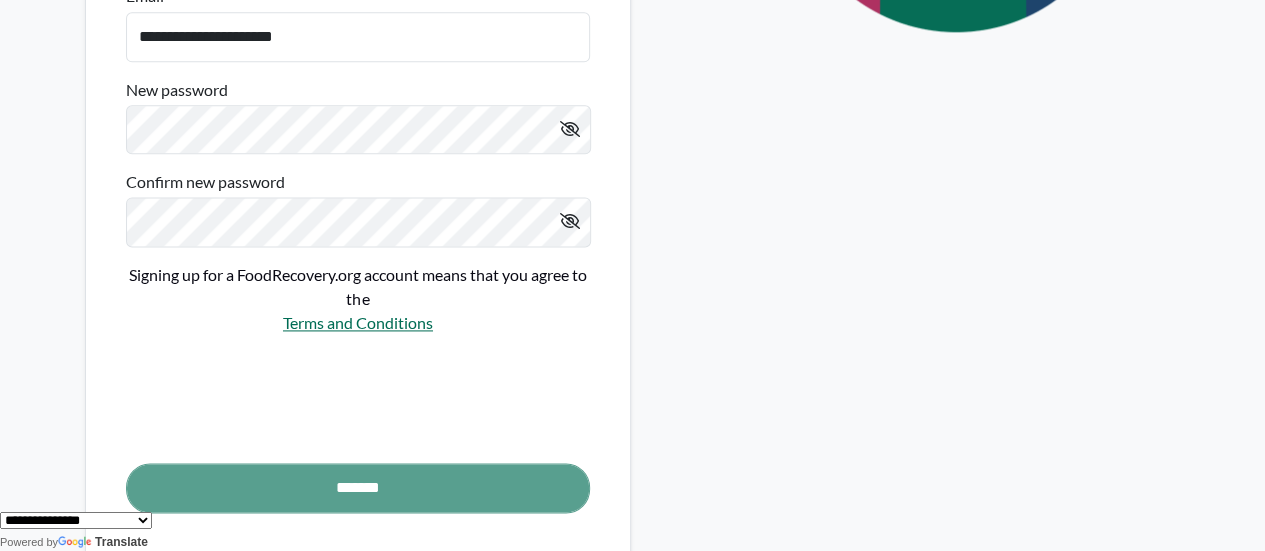 scroll, scrollTop: 958, scrollLeft: 0, axis: vertical 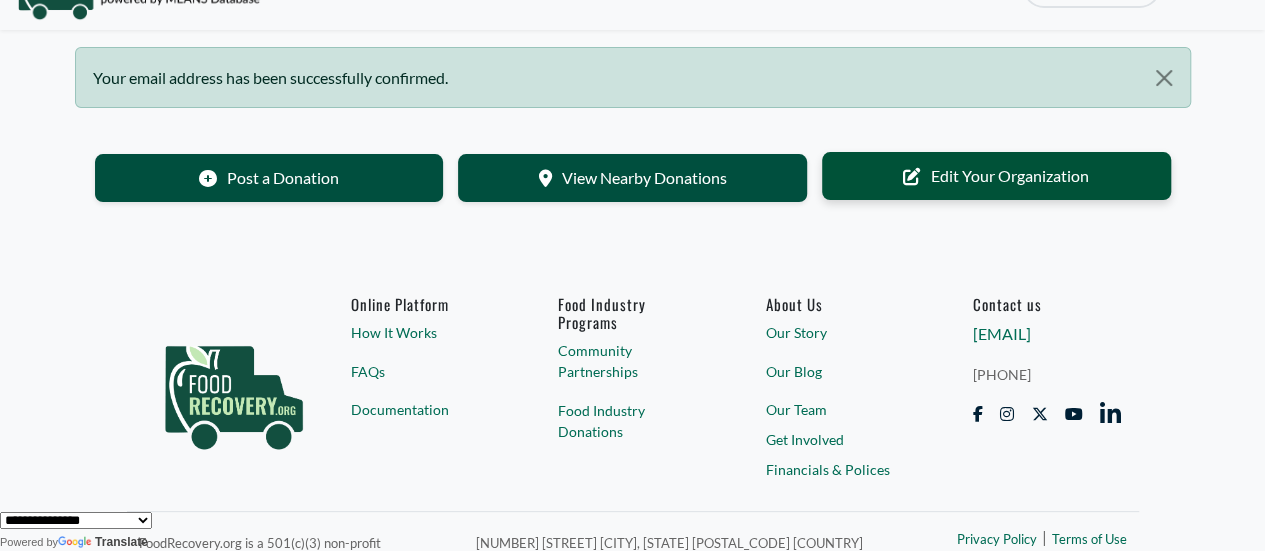 click on "Edit Your Organization" at bounding box center [996, 176] 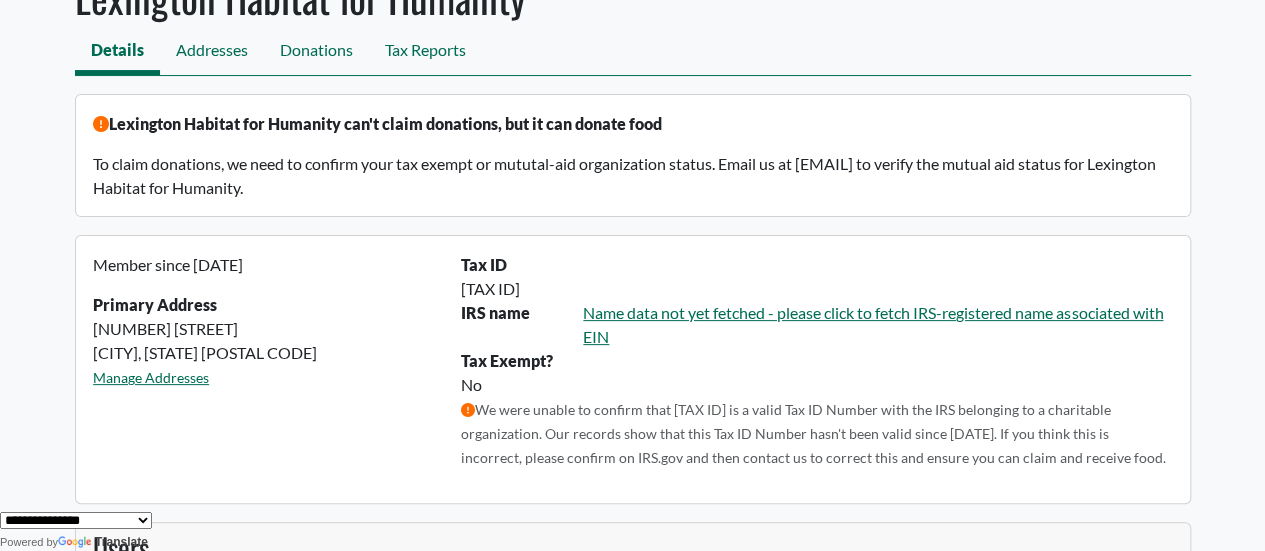 scroll, scrollTop: 135, scrollLeft: 0, axis: vertical 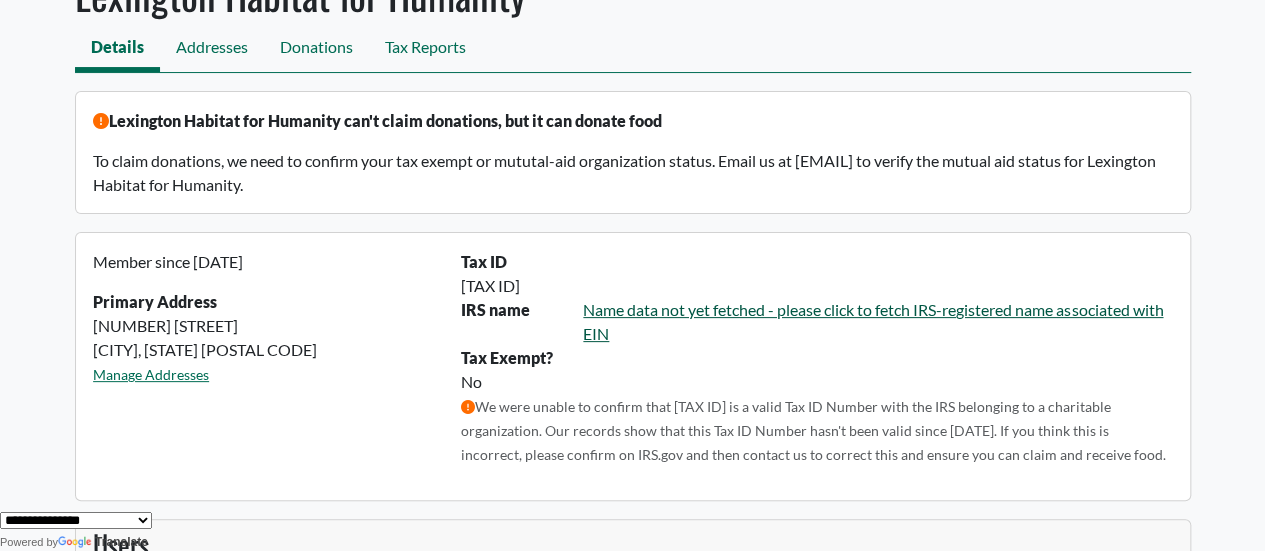 click on "Name data not yet fetched - please click to fetch IRS-registered name associated with EIN" at bounding box center (873, 321) 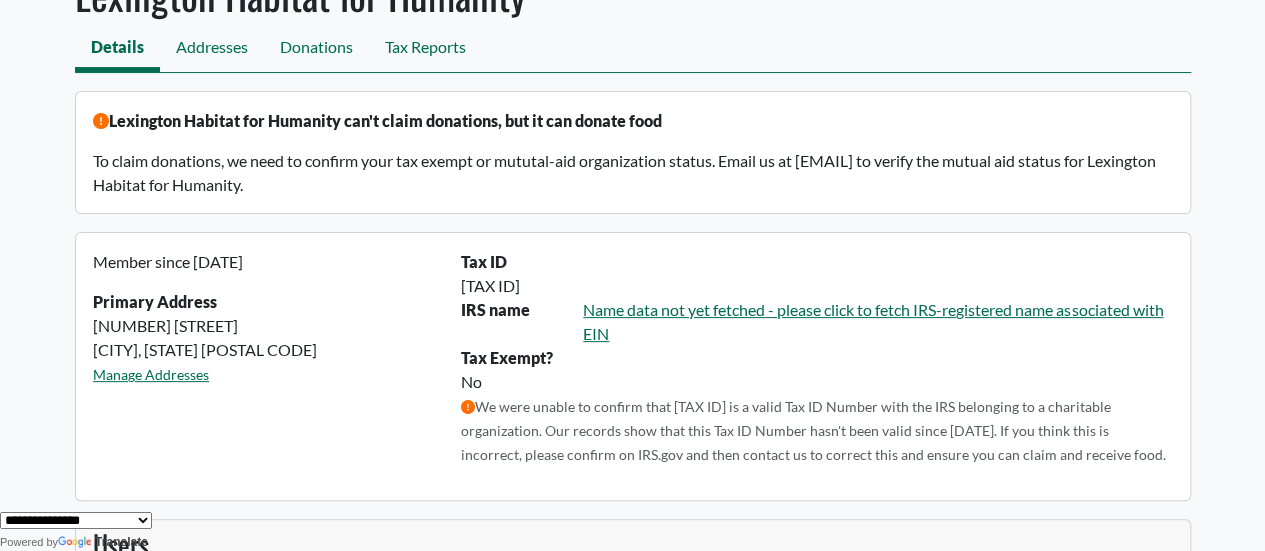 drag, startPoint x: 662, startPoint y: 325, endPoint x: 732, endPoint y: 323, distance: 70.028564 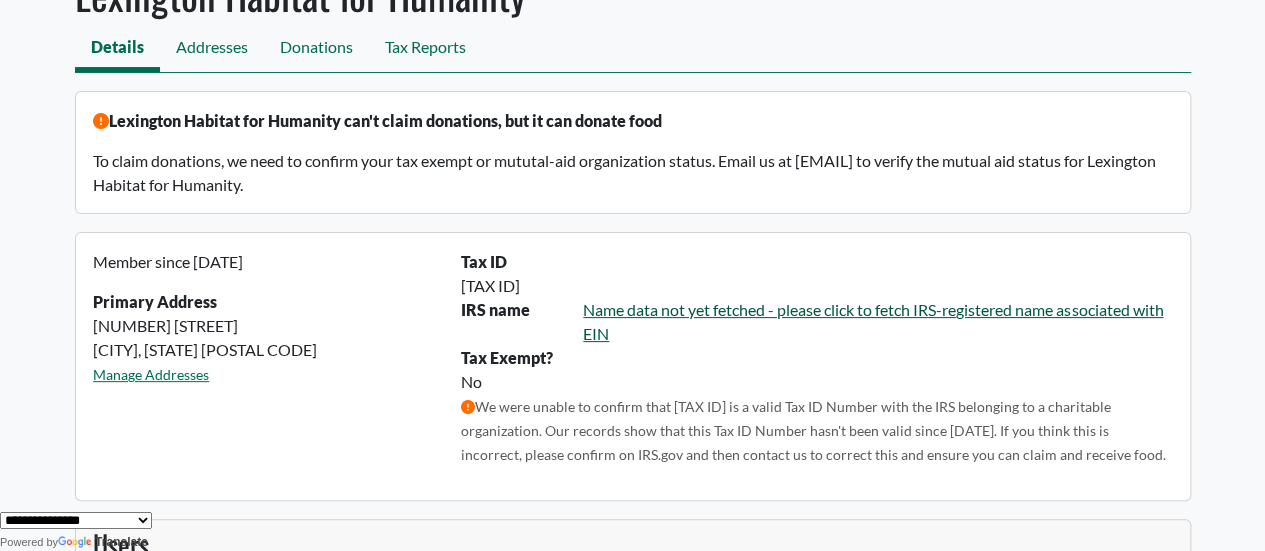 click on "Name data not yet fetched - please click to fetch IRS-registered name associated with EIN" at bounding box center (873, 321) 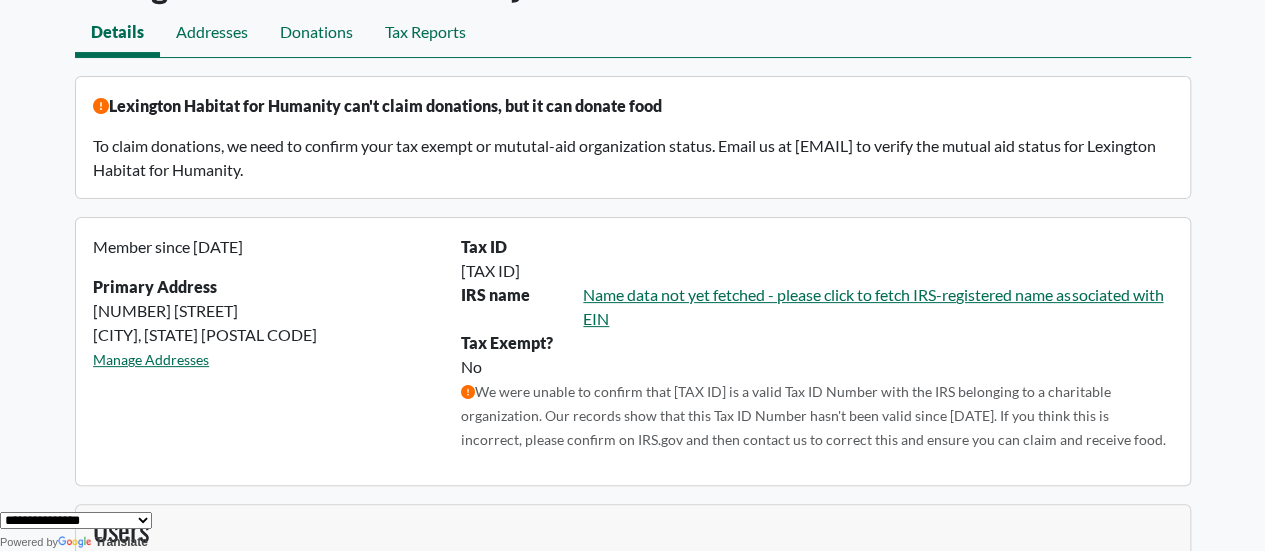 scroll, scrollTop: 140, scrollLeft: 0, axis: vertical 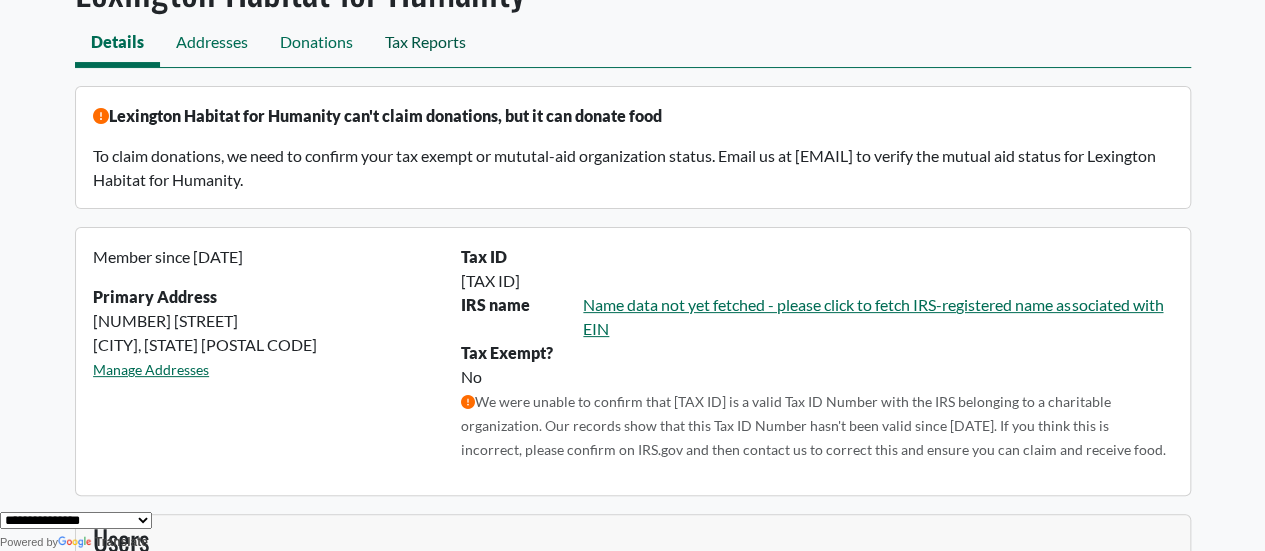 click on "Tax Reports" at bounding box center (425, 44) 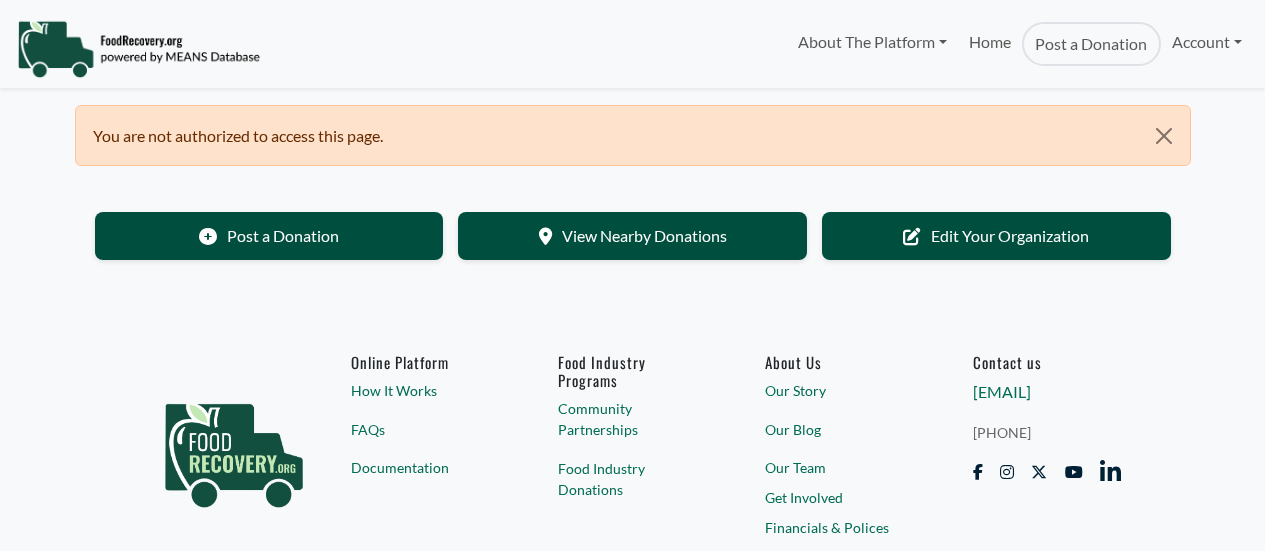 scroll, scrollTop: 0, scrollLeft: 0, axis: both 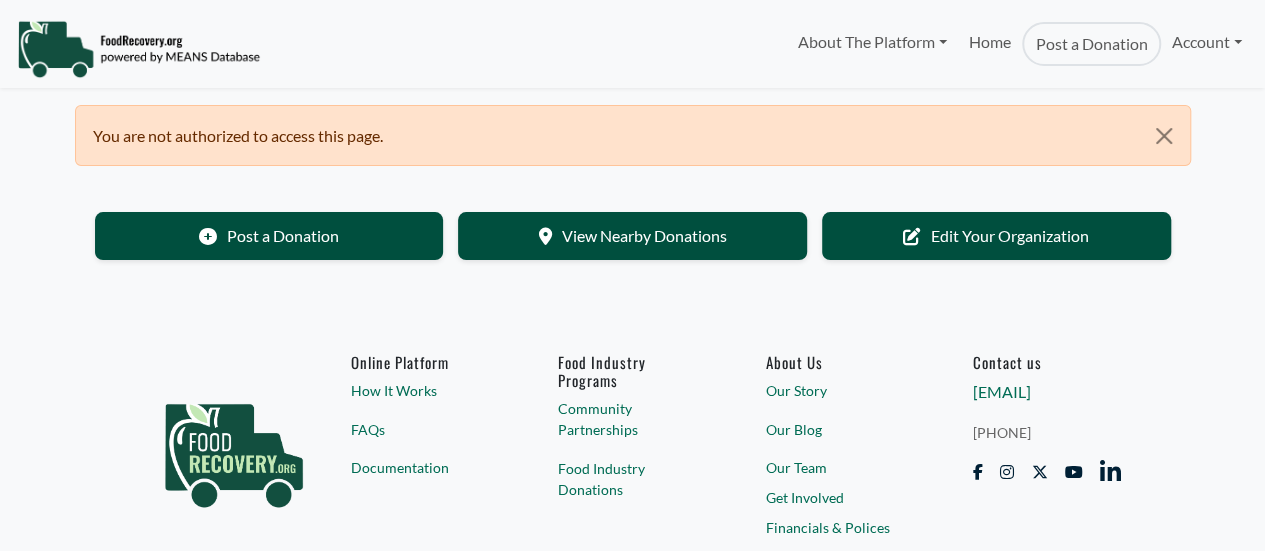 select 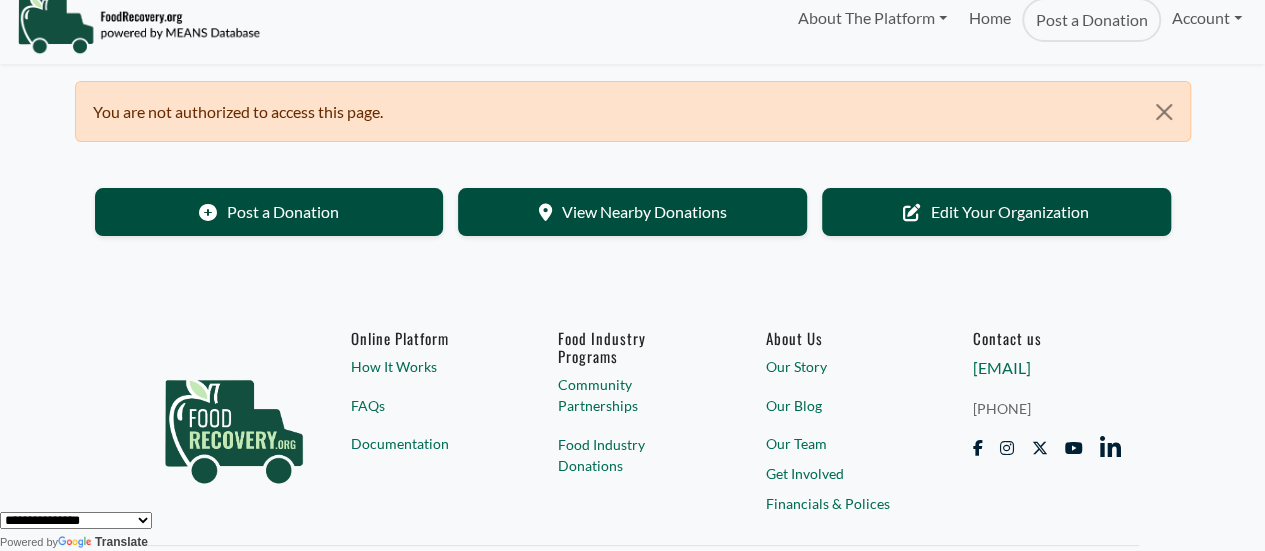 scroll, scrollTop: 0, scrollLeft: 0, axis: both 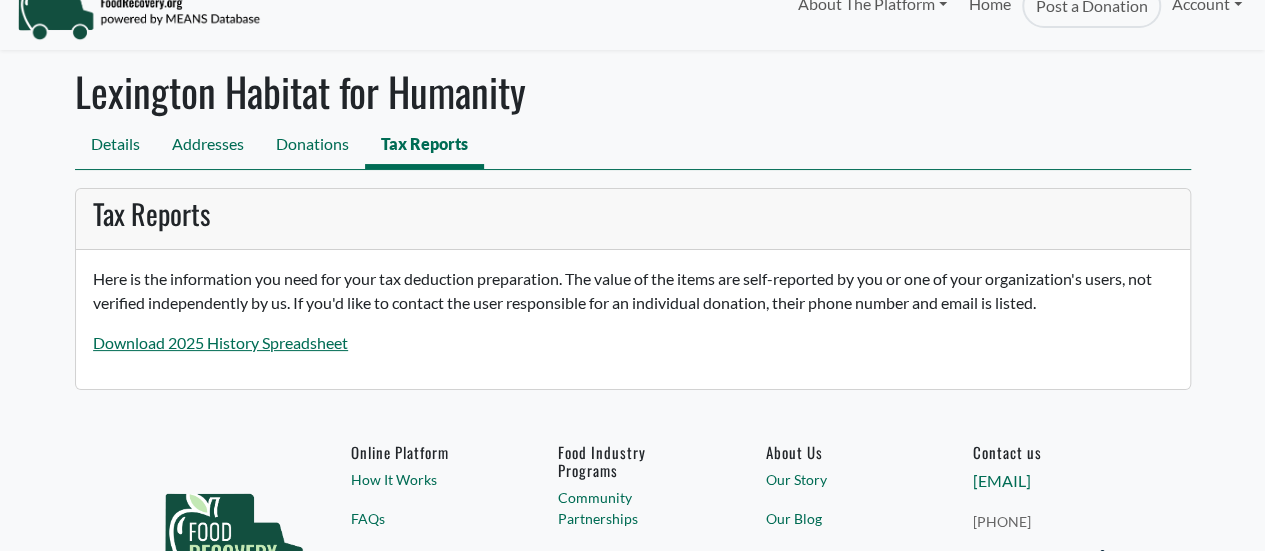 select 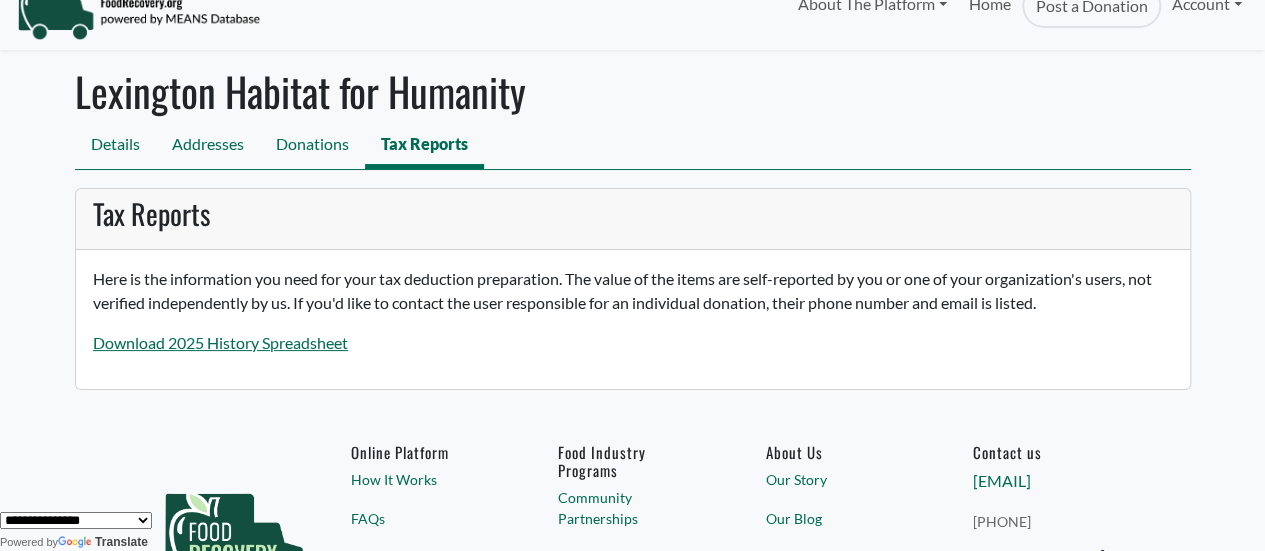 scroll, scrollTop: 39, scrollLeft: 0, axis: vertical 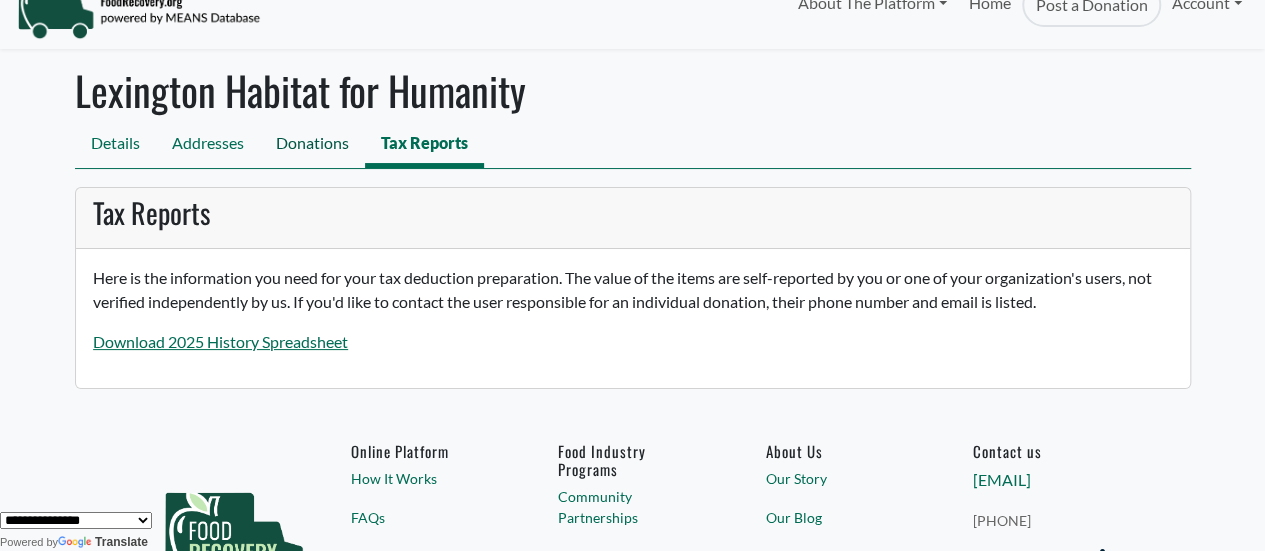drag, startPoint x: 336, startPoint y: 141, endPoint x: 324, endPoint y: 140, distance: 12.0415945 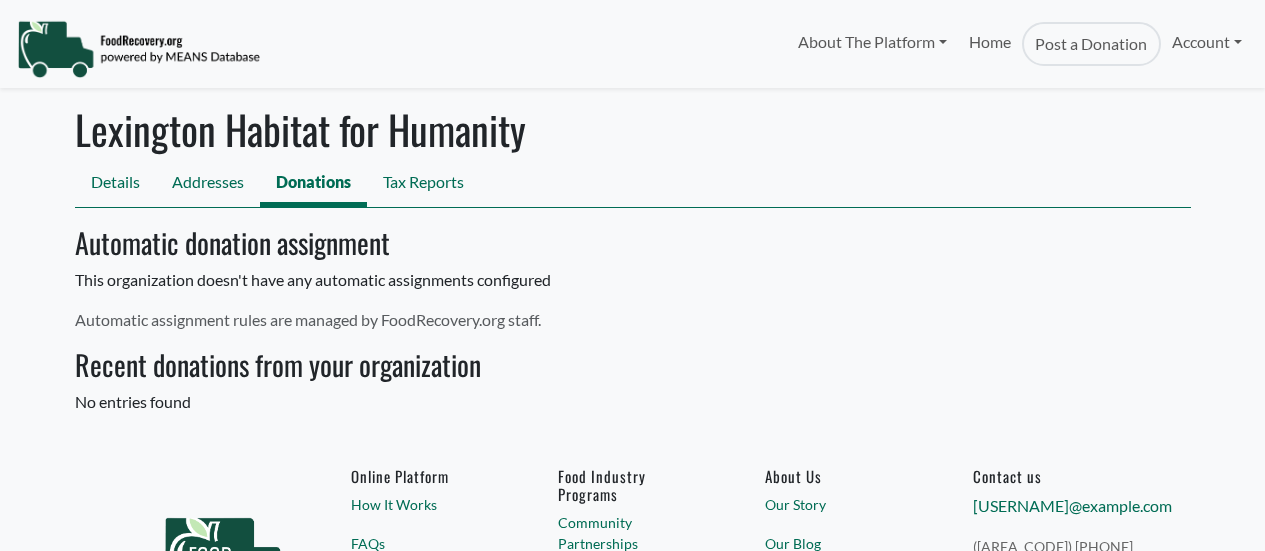 scroll, scrollTop: 0, scrollLeft: 0, axis: both 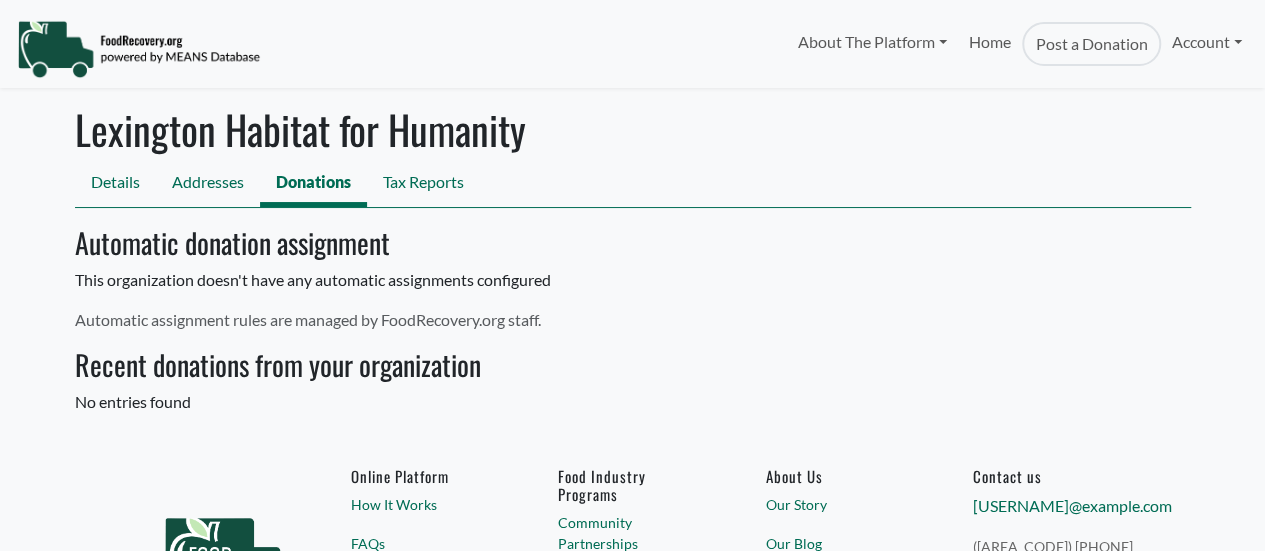 click on "Lexington Habitat for Humanity" at bounding box center (633, 129) 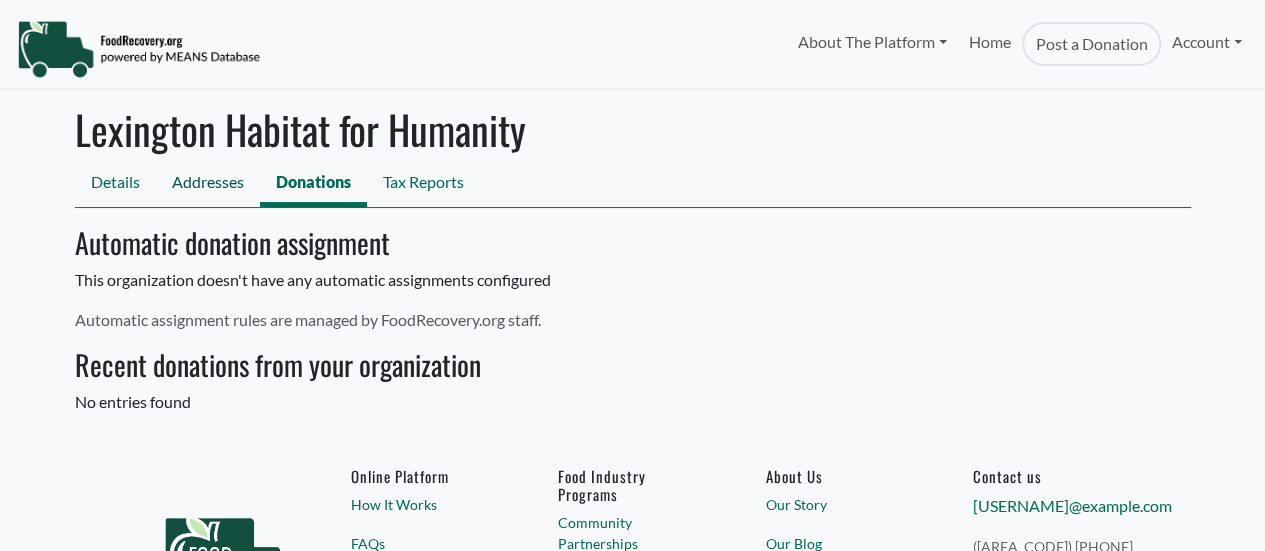 click on "Addresses" at bounding box center [208, 184] 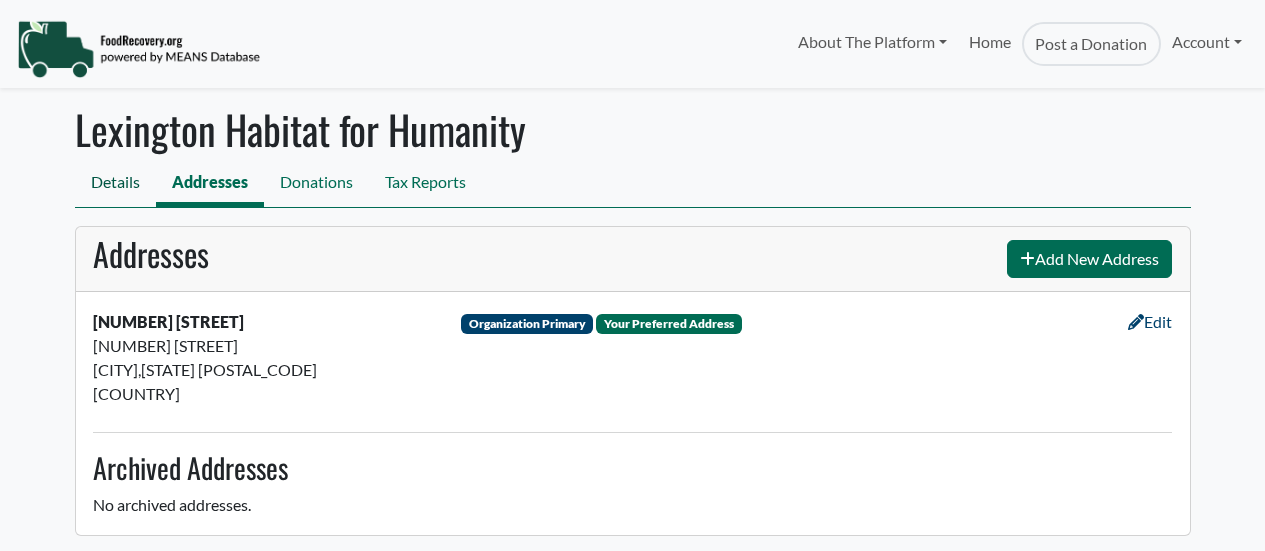 scroll, scrollTop: 0, scrollLeft: 0, axis: both 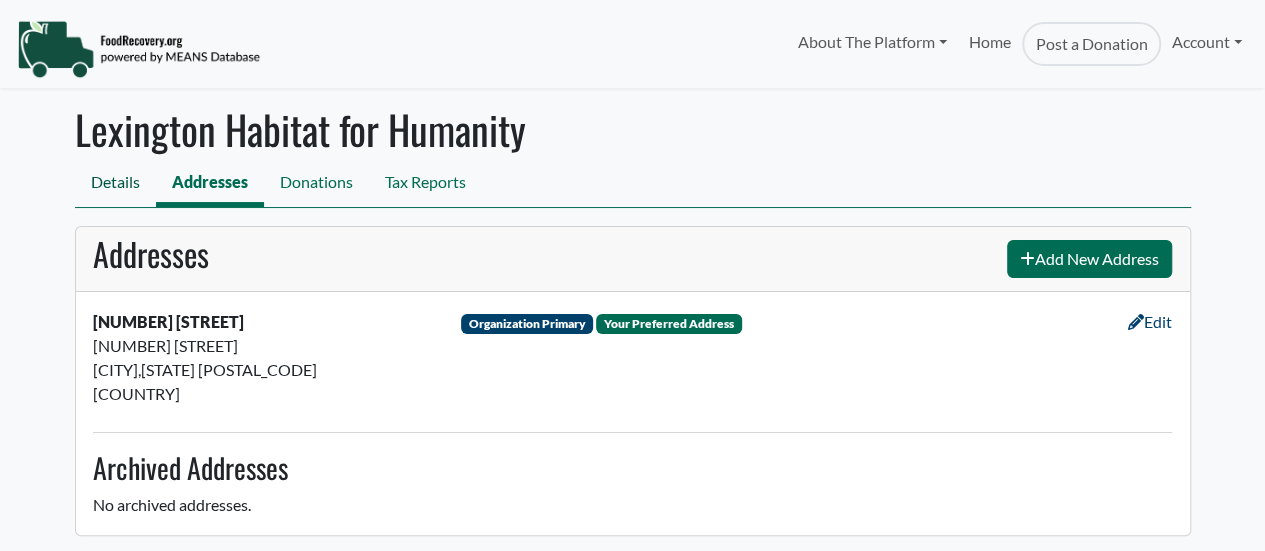 click on "Details" at bounding box center [115, 184] 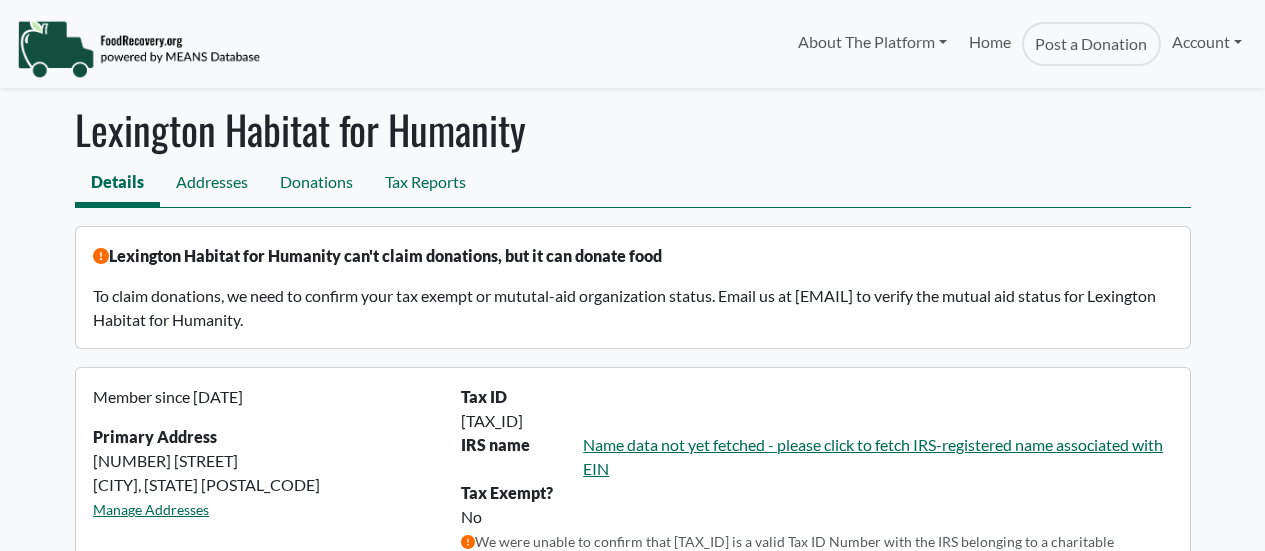 scroll, scrollTop: 0, scrollLeft: 0, axis: both 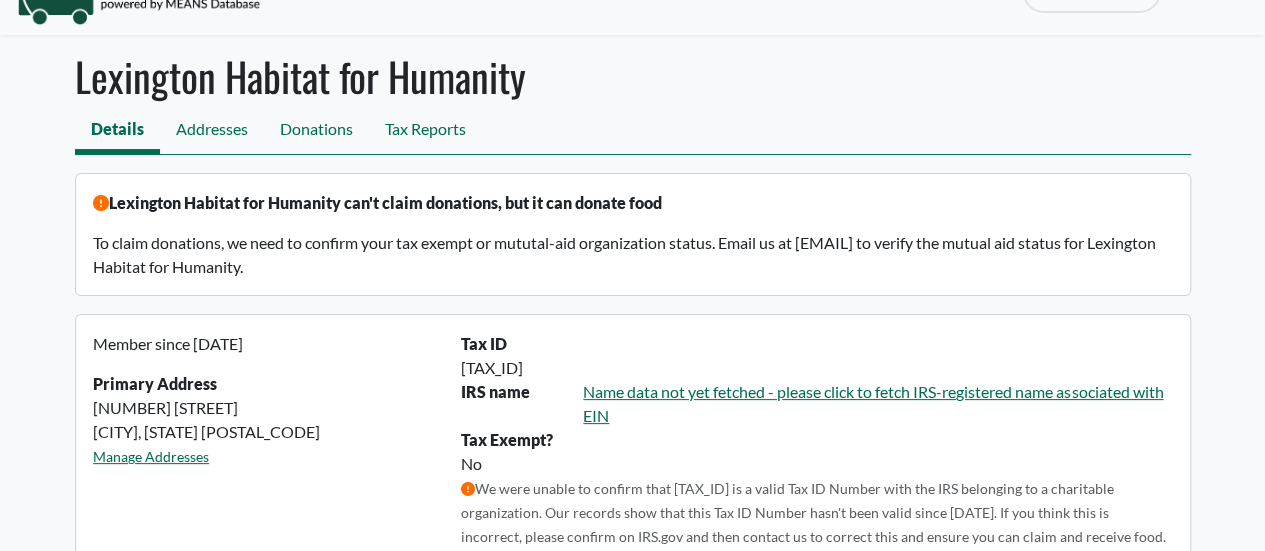 select 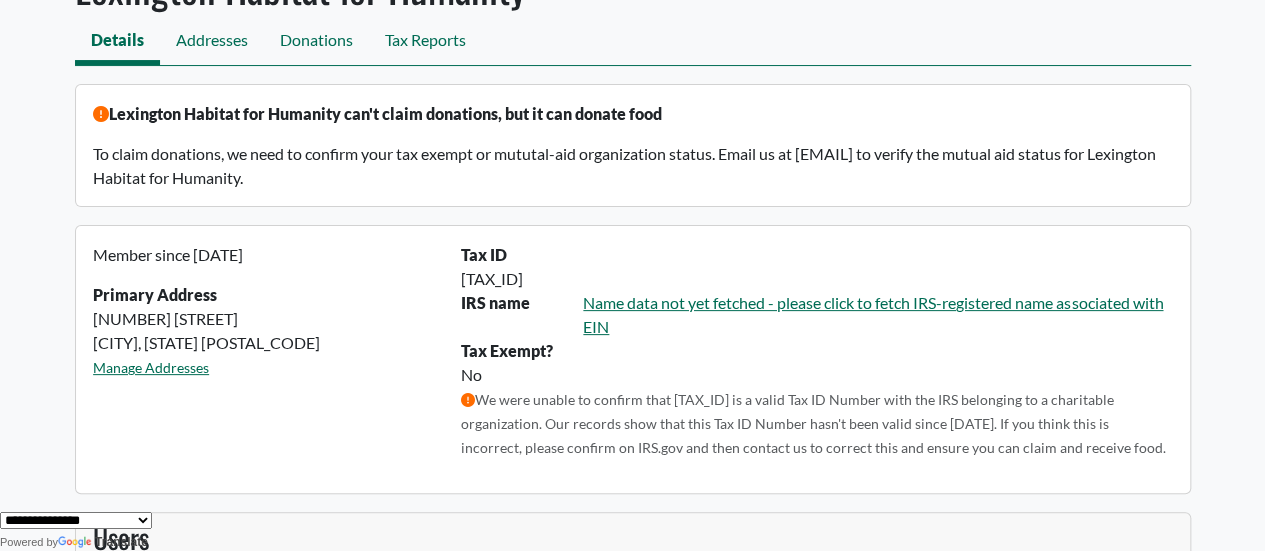 scroll, scrollTop: 206, scrollLeft: 0, axis: vertical 